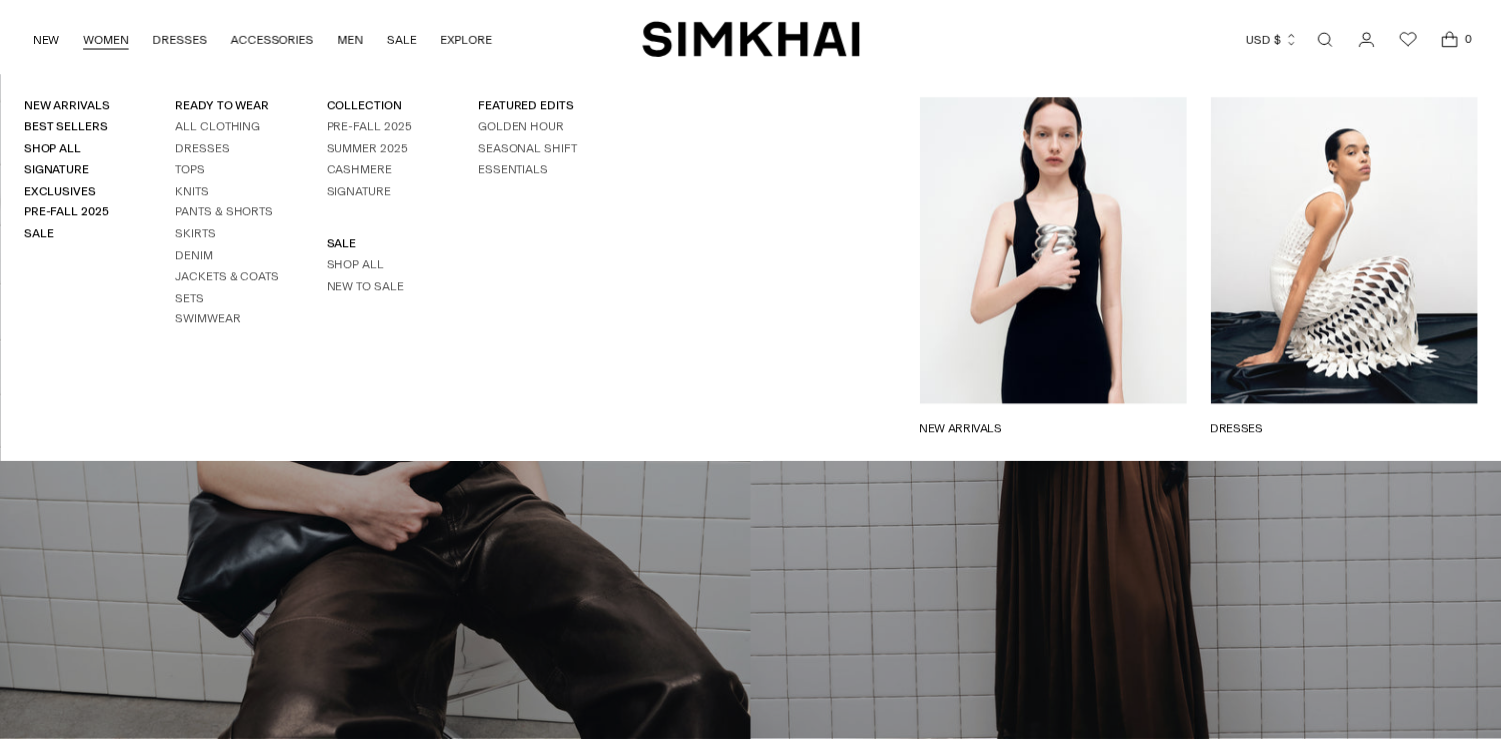 scroll, scrollTop: 0, scrollLeft: 0, axis: both 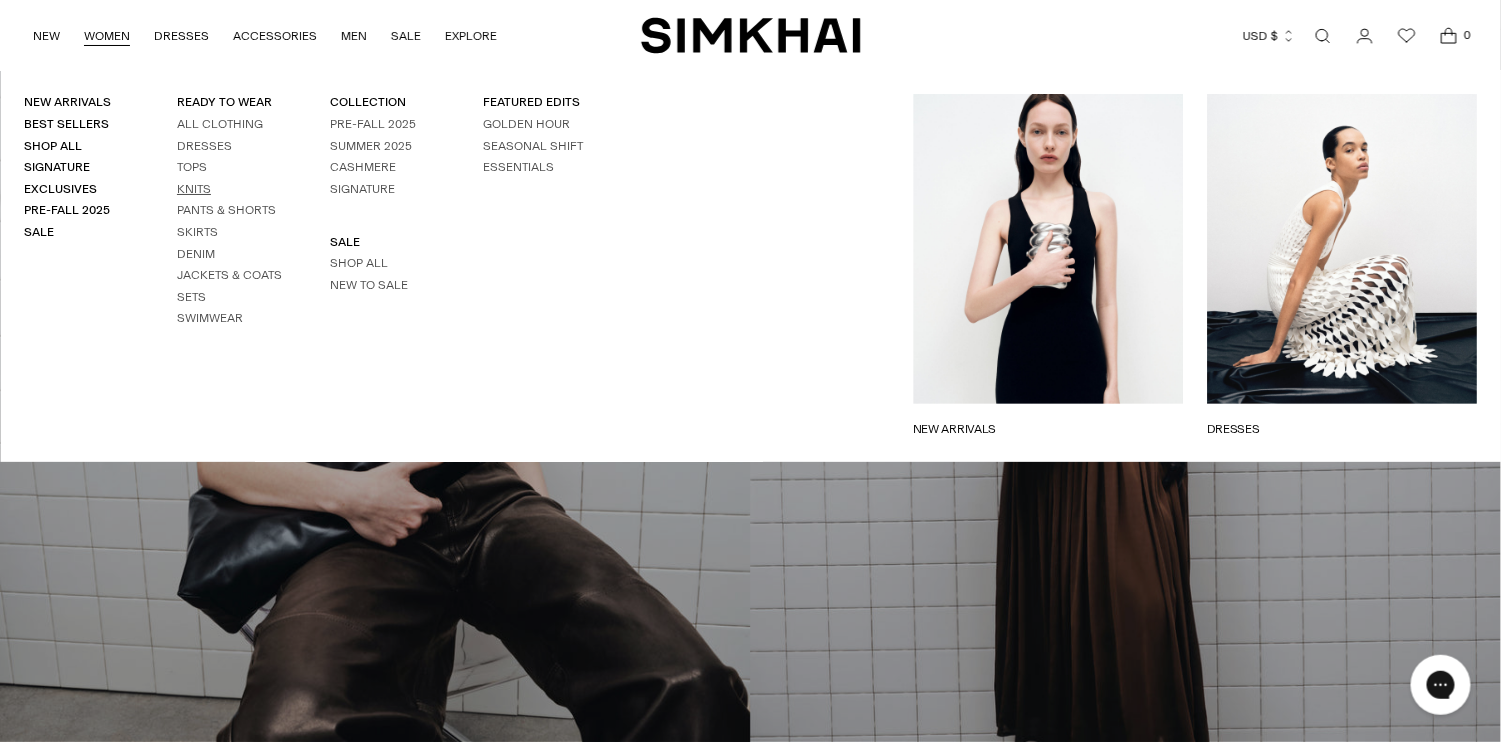 click on "Knits" at bounding box center [194, 189] 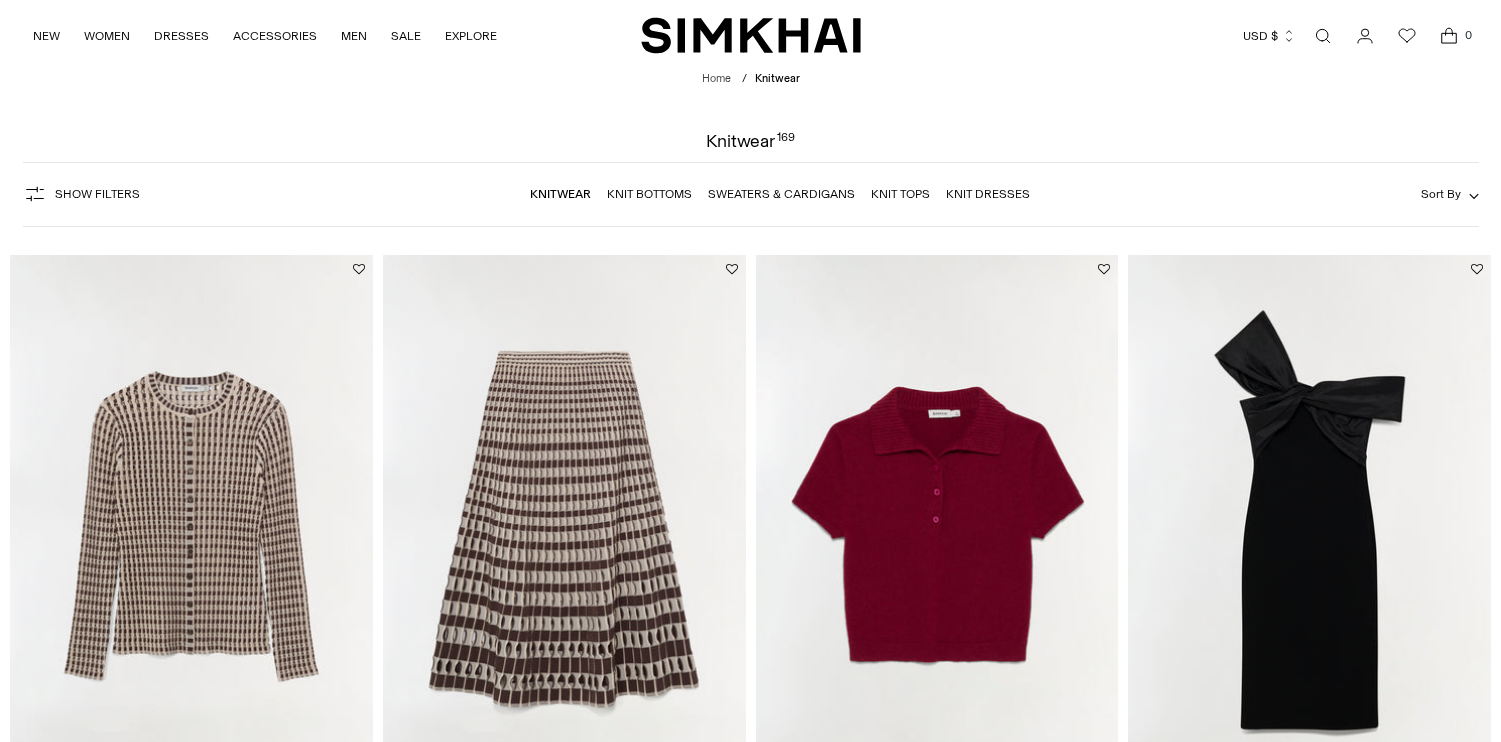 scroll, scrollTop: 0, scrollLeft: 0, axis: both 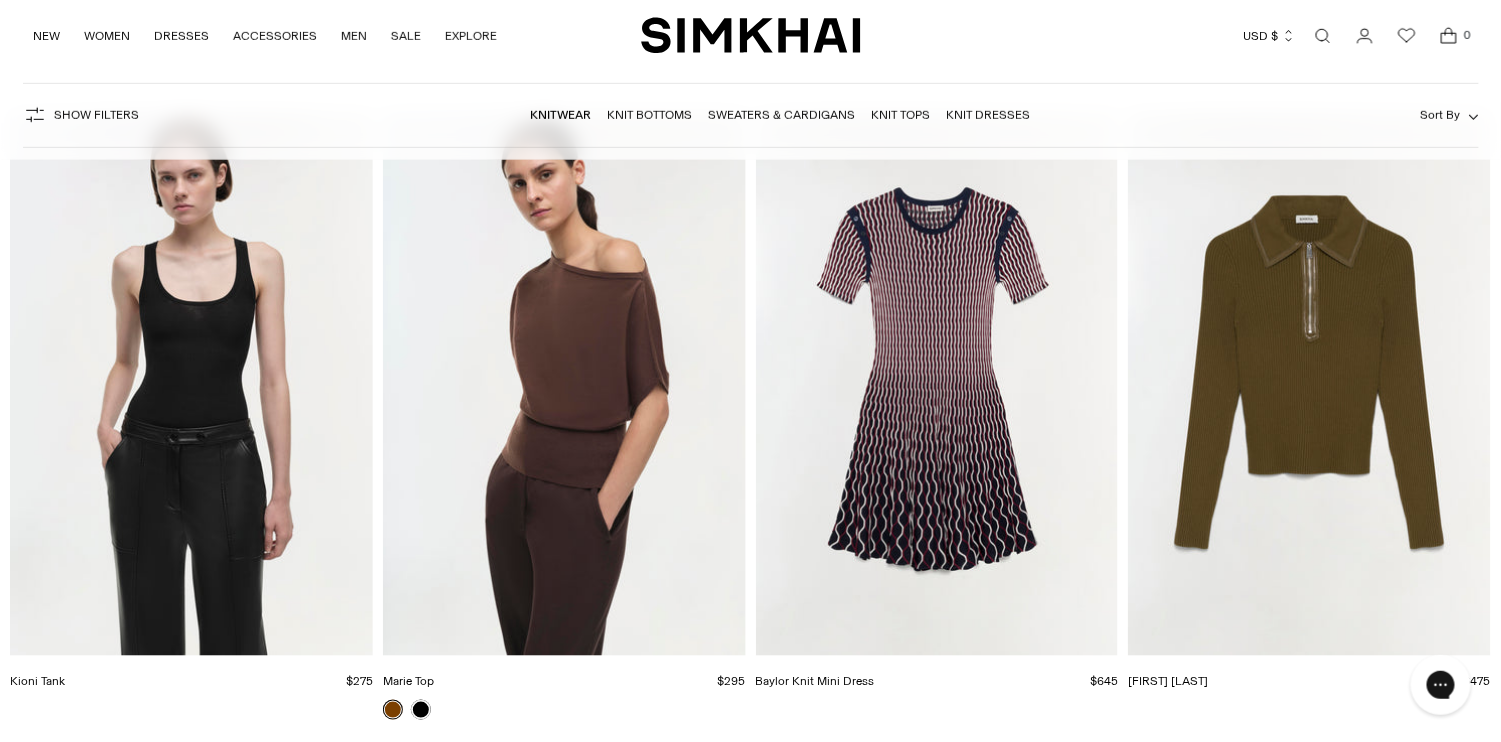 click at bounding box center [0, 0] 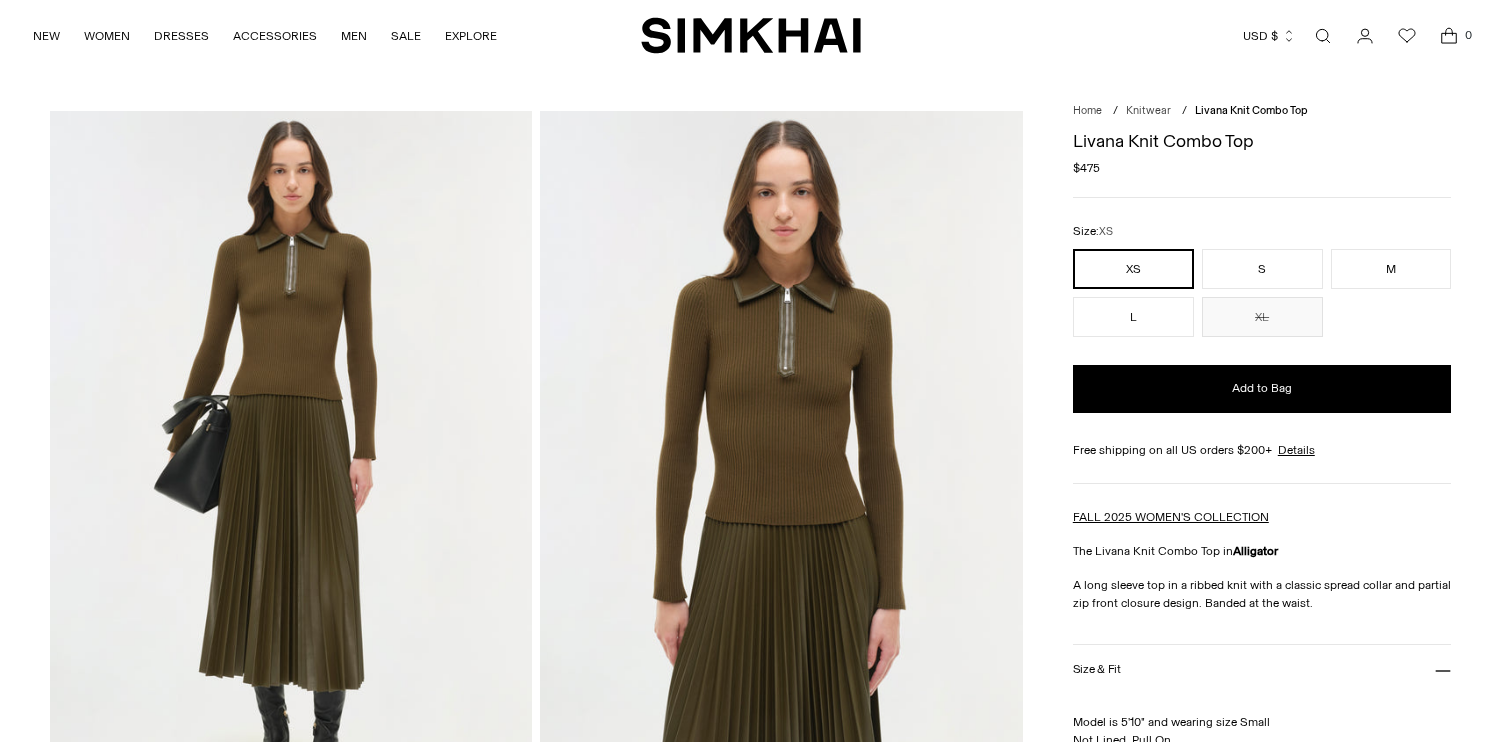 scroll, scrollTop: 0, scrollLeft: 0, axis: both 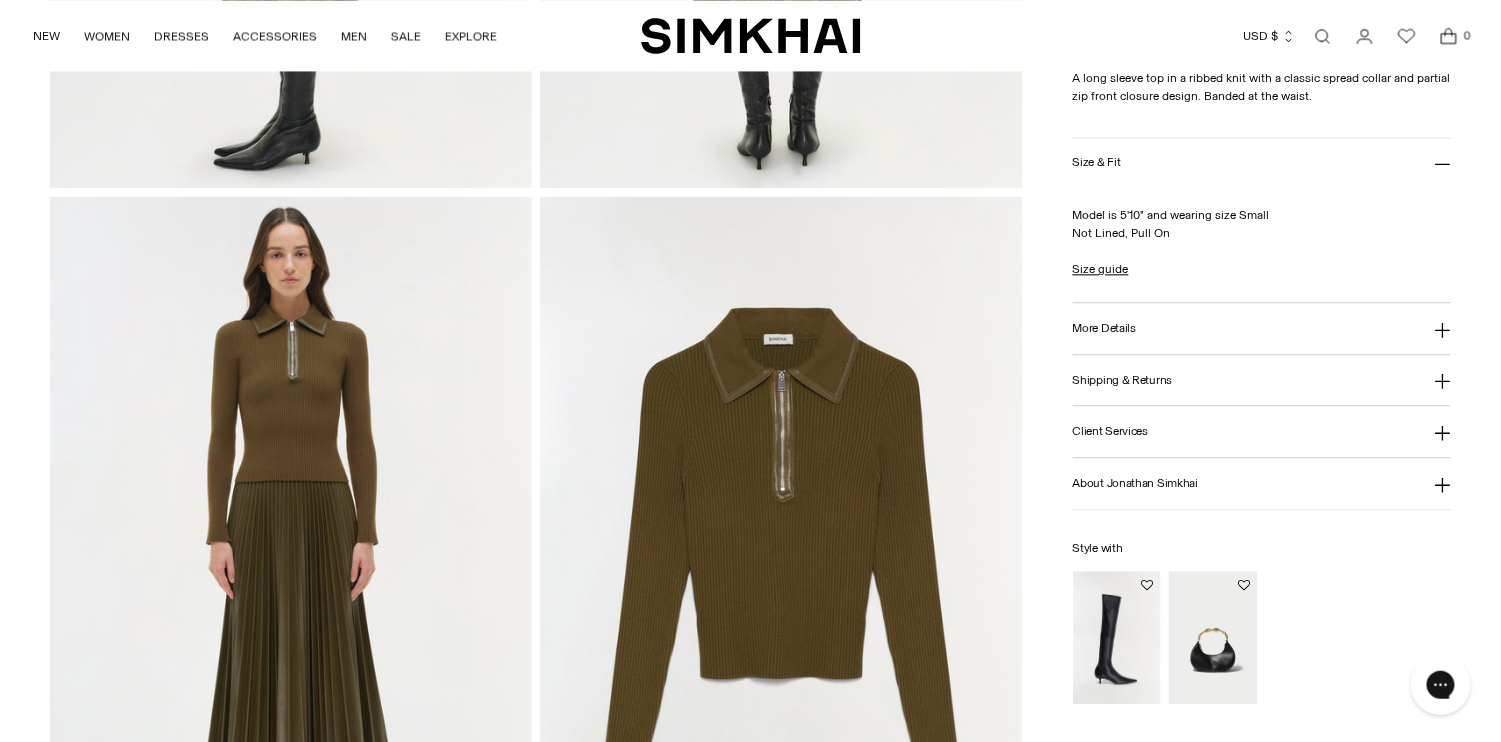 click at bounding box center [781, 558] 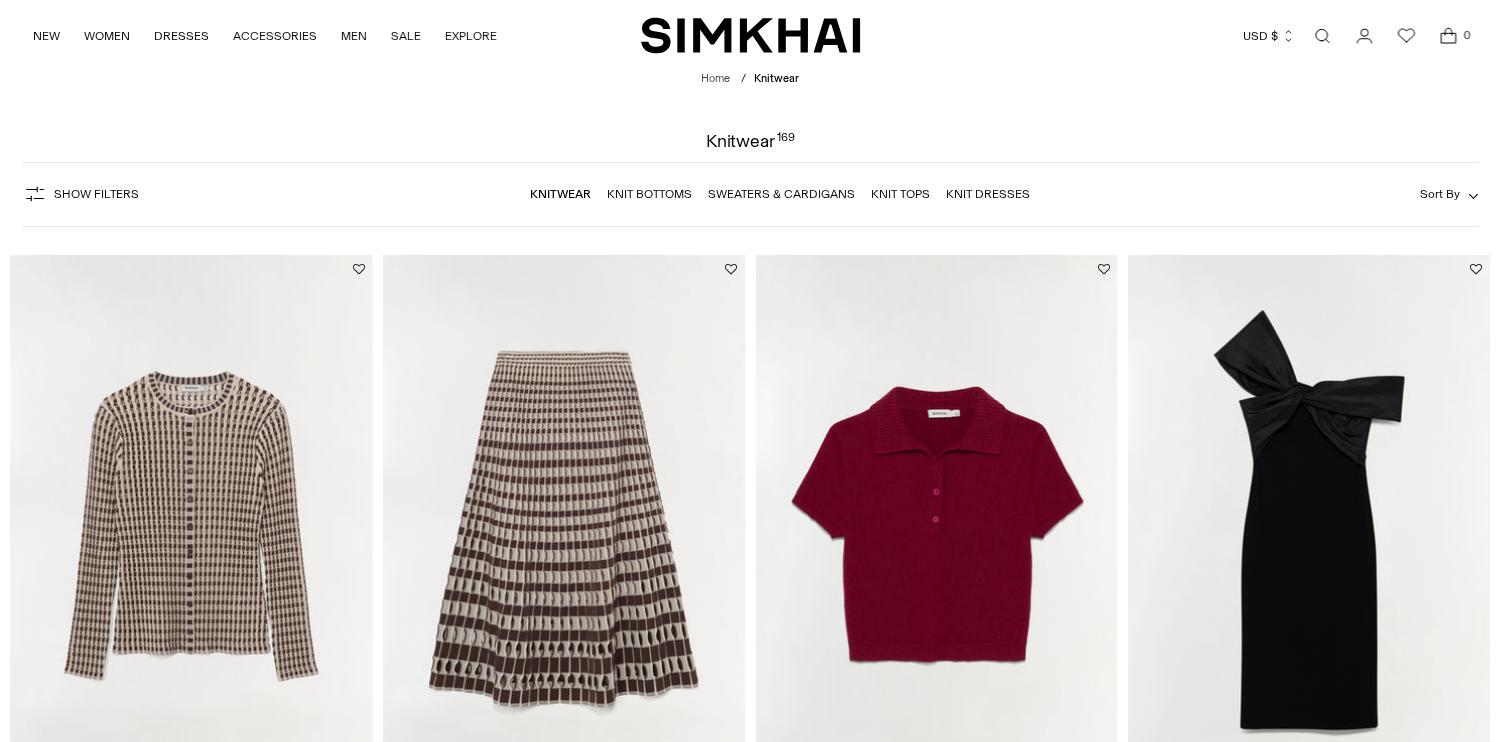 scroll, scrollTop: 3823, scrollLeft: 0, axis: vertical 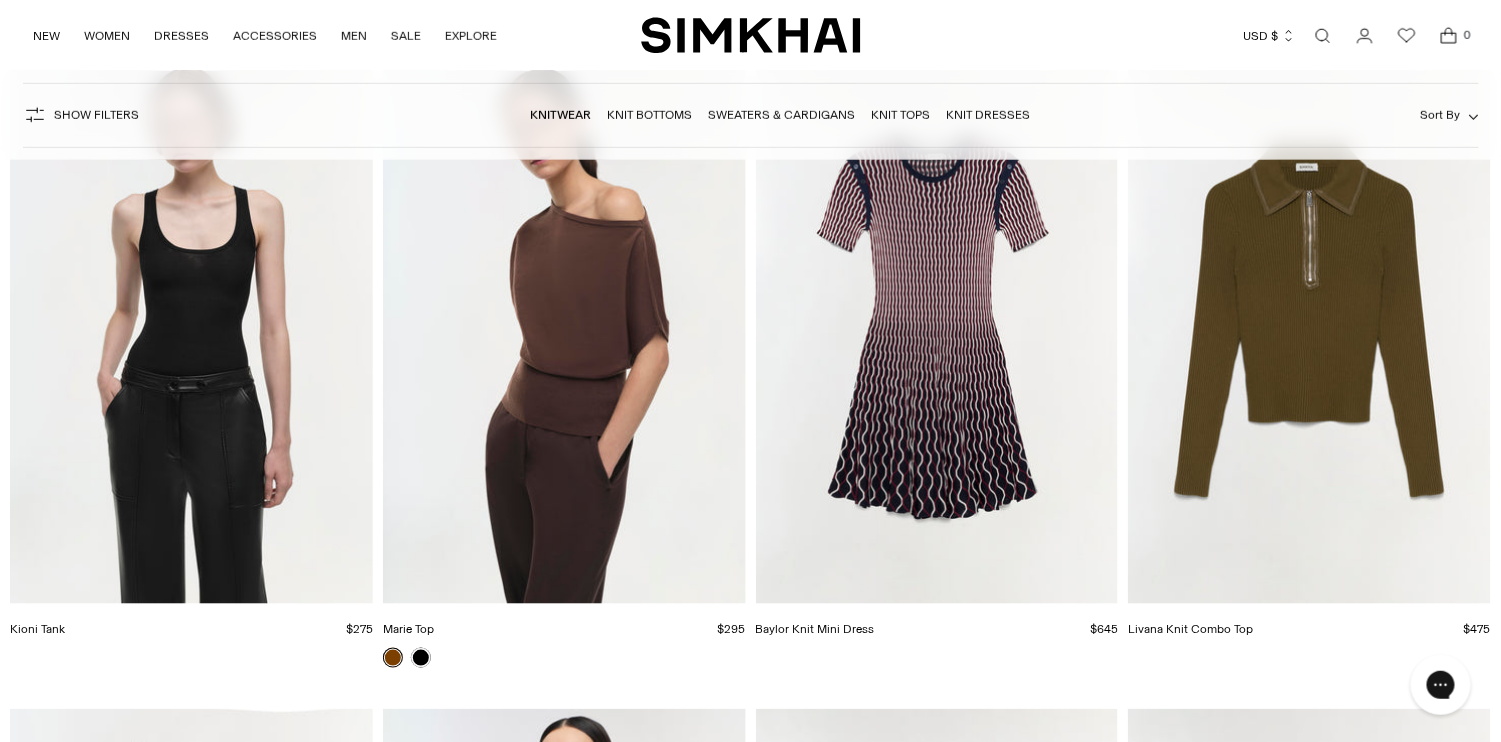 click at bounding box center (0, 0) 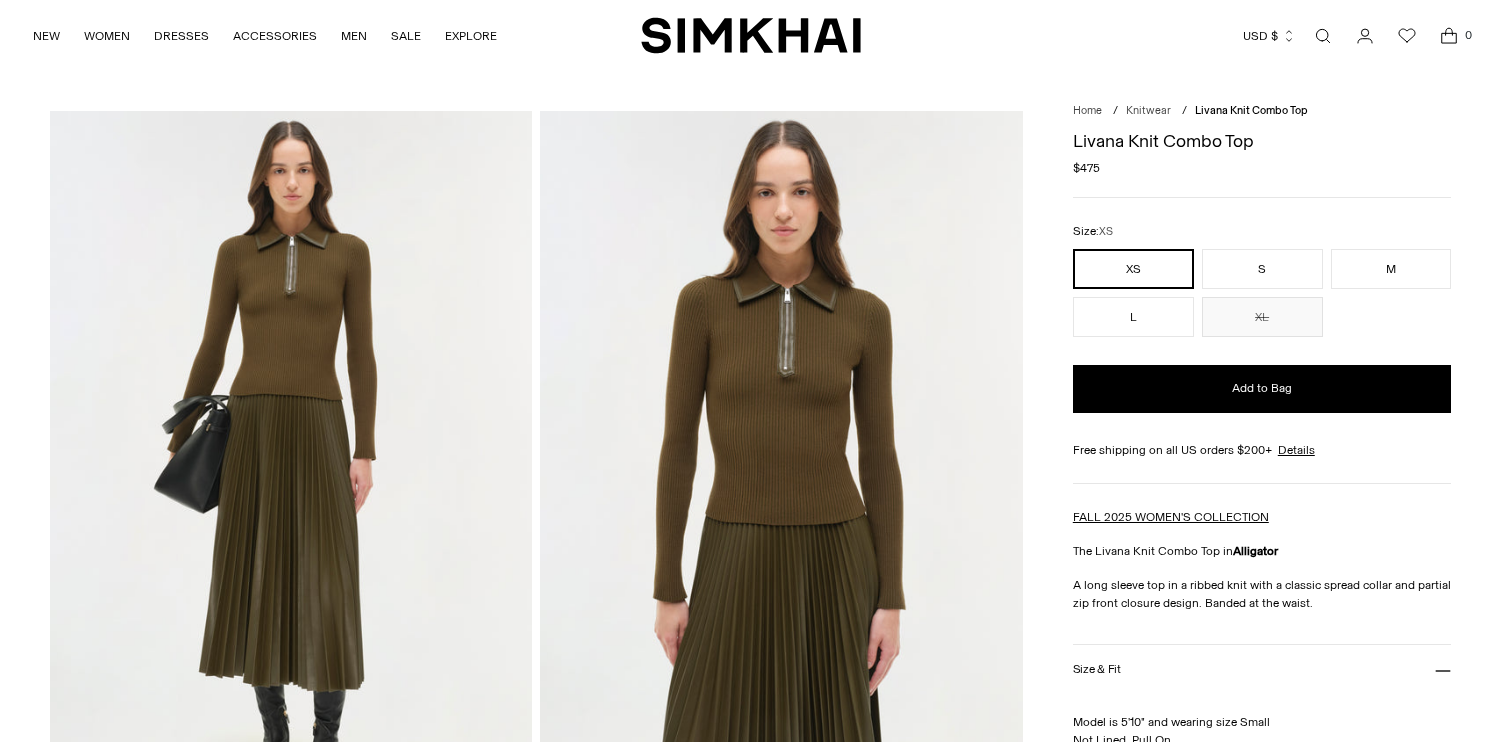 scroll, scrollTop: 79, scrollLeft: 0, axis: vertical 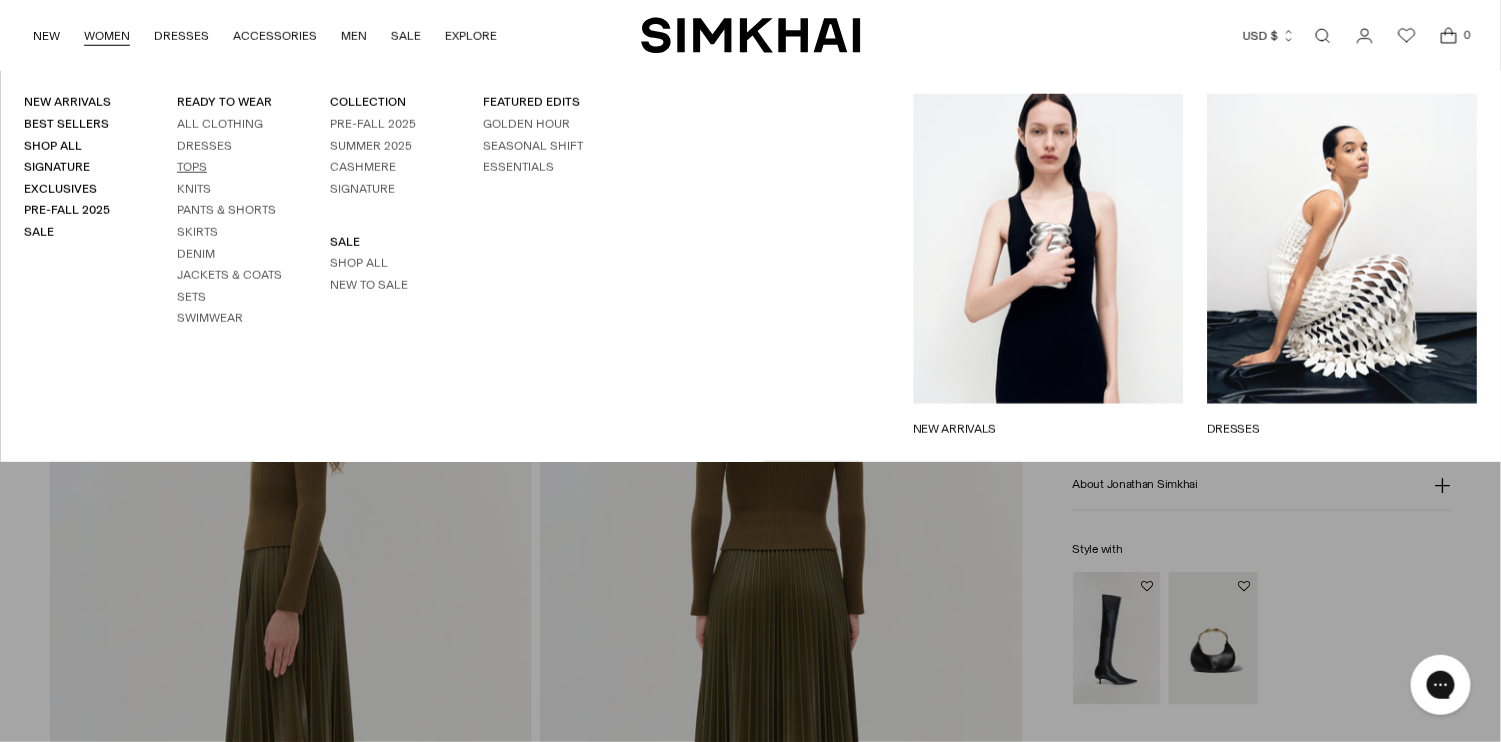 click on "Tops" at bounding box center [192, 167] 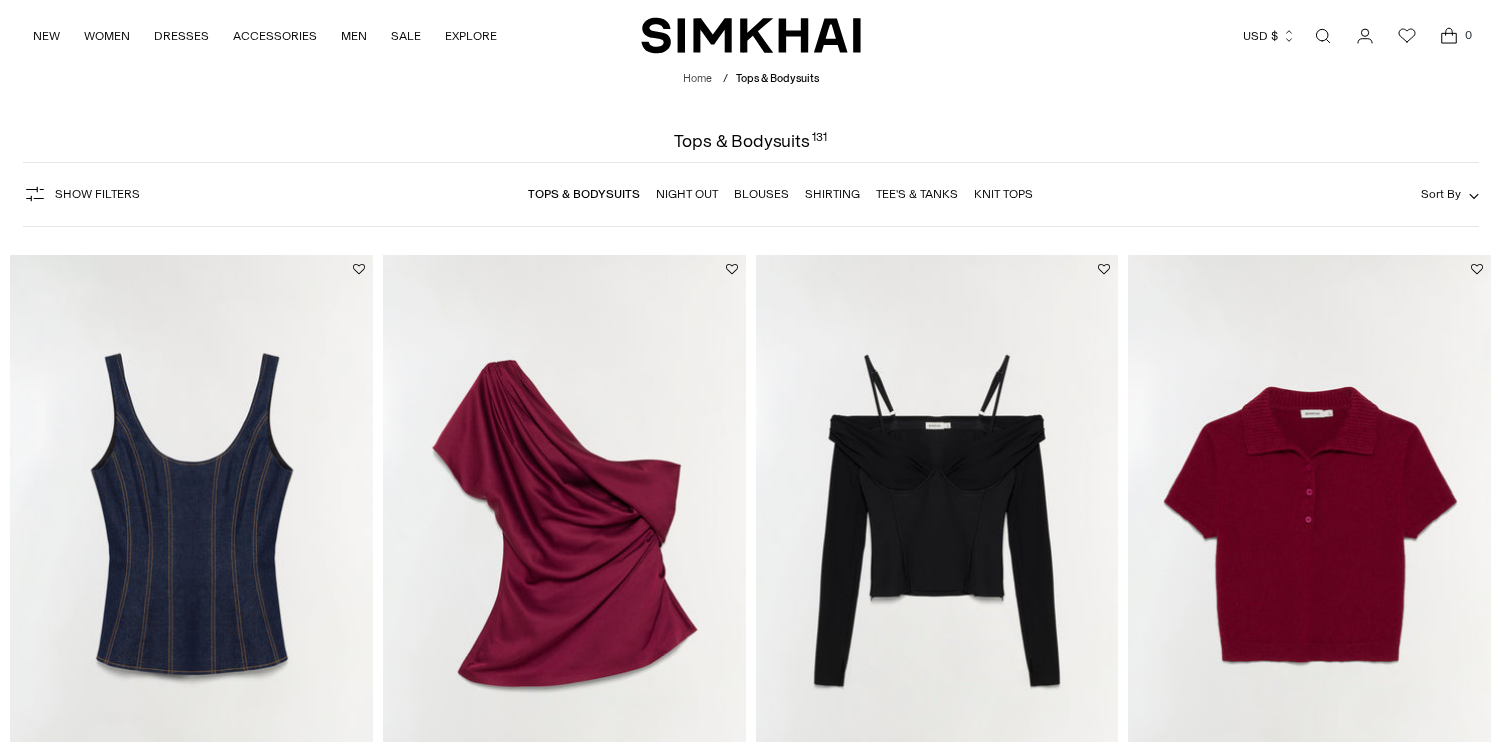 scroll, scrollTop: 0, scrollLeft: 0, axis: both 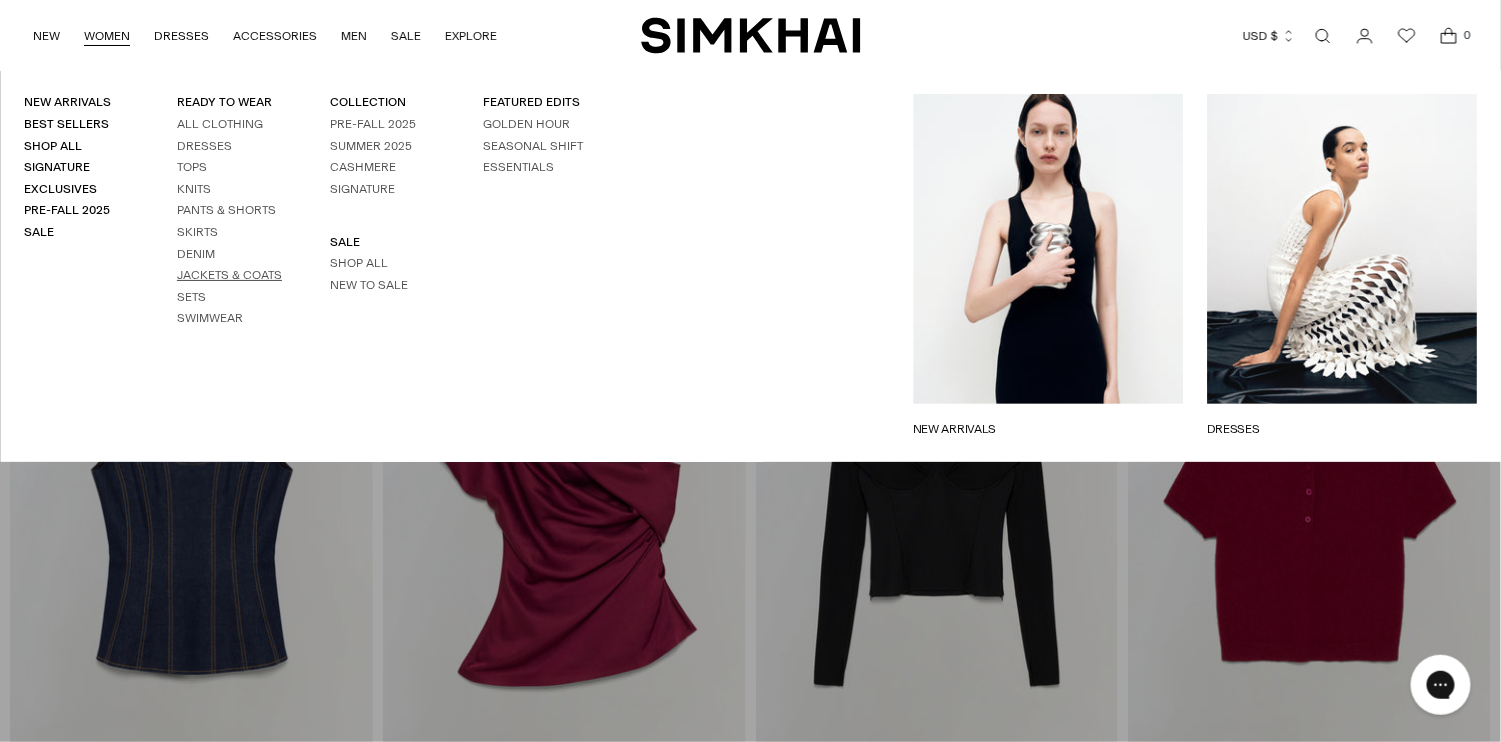 click on "Jackets & Coats" at bounding box center [229, 275] 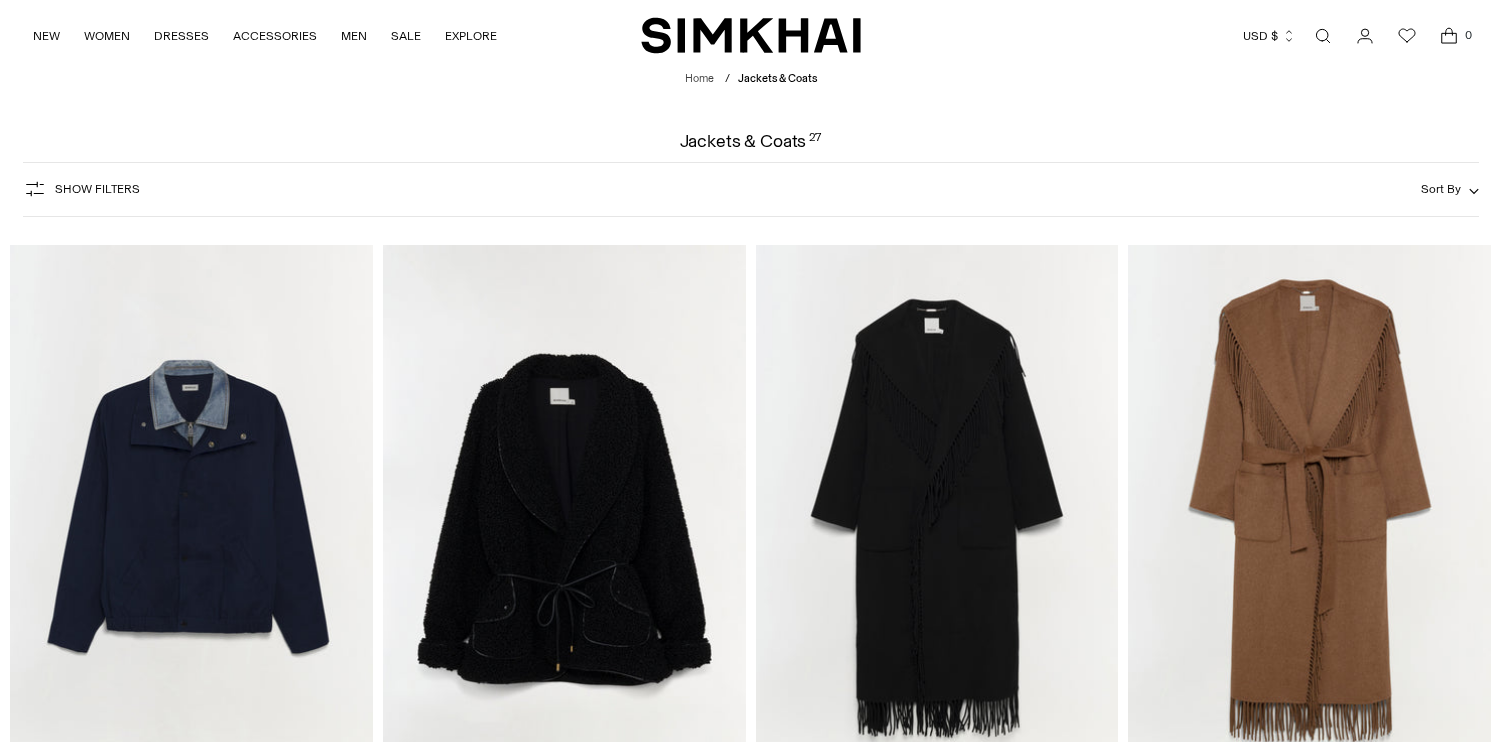 scroll, scrollTop: 0, scrollLeft: 0, axis: both 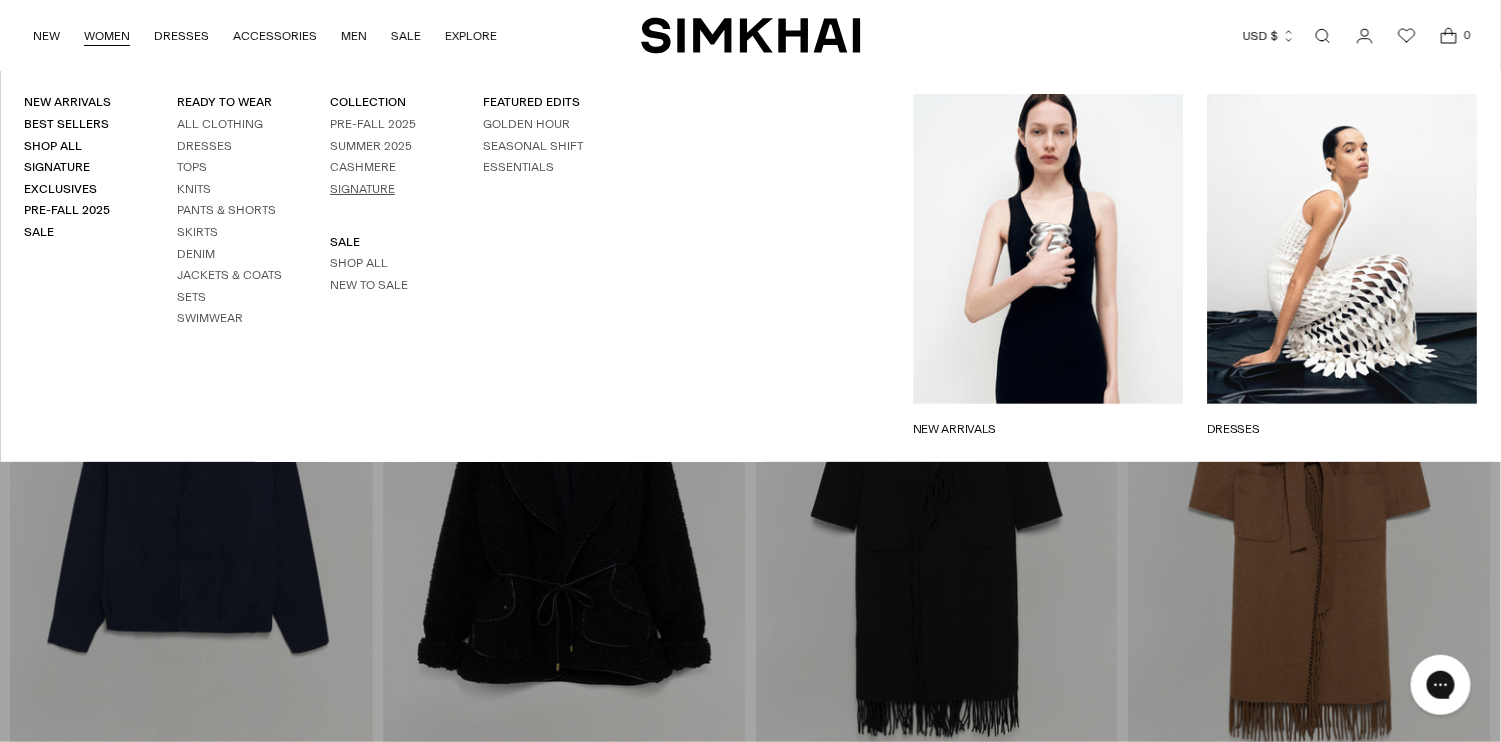click on "Signature" at bounding box center [362, 189] 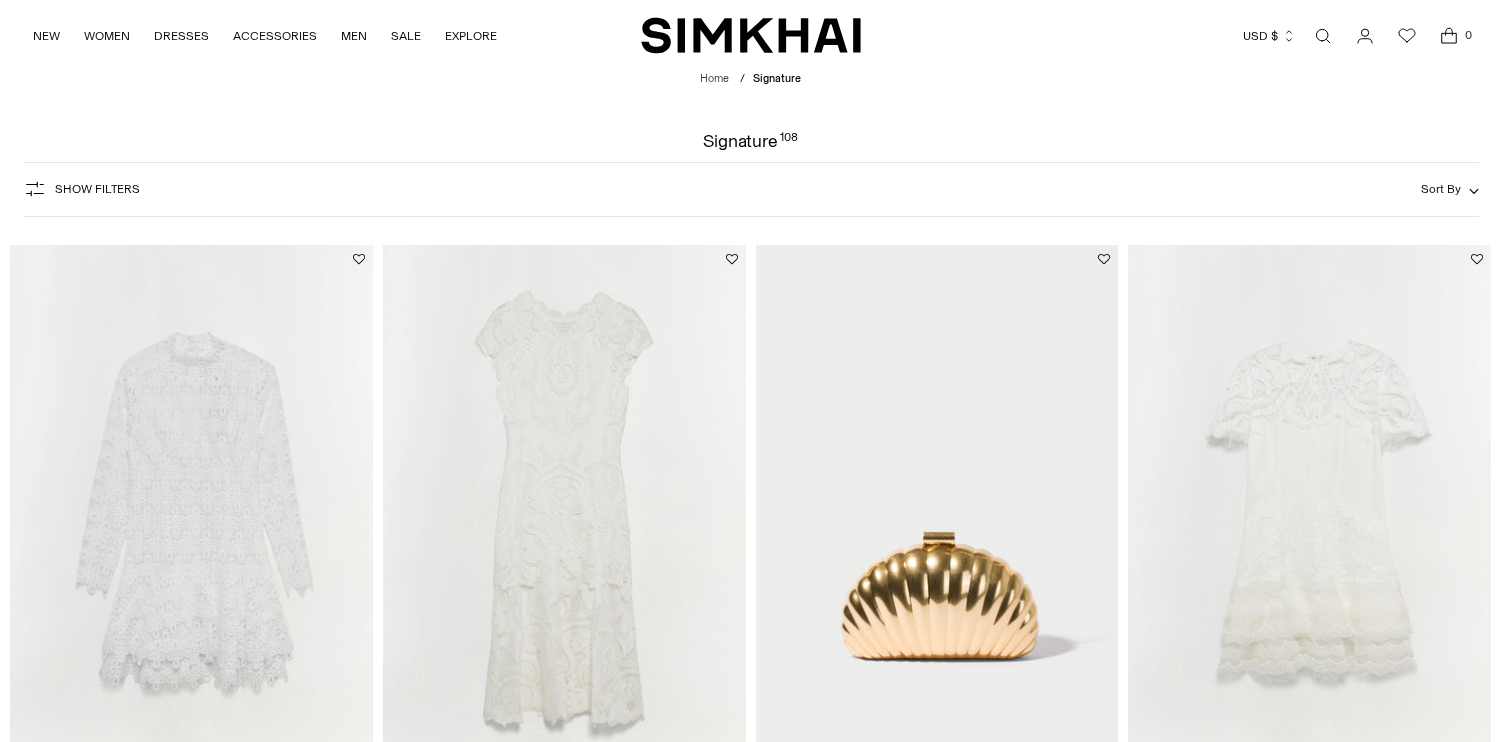 scroll, scrollTop: 0, scrollLeft: 0, axis: both 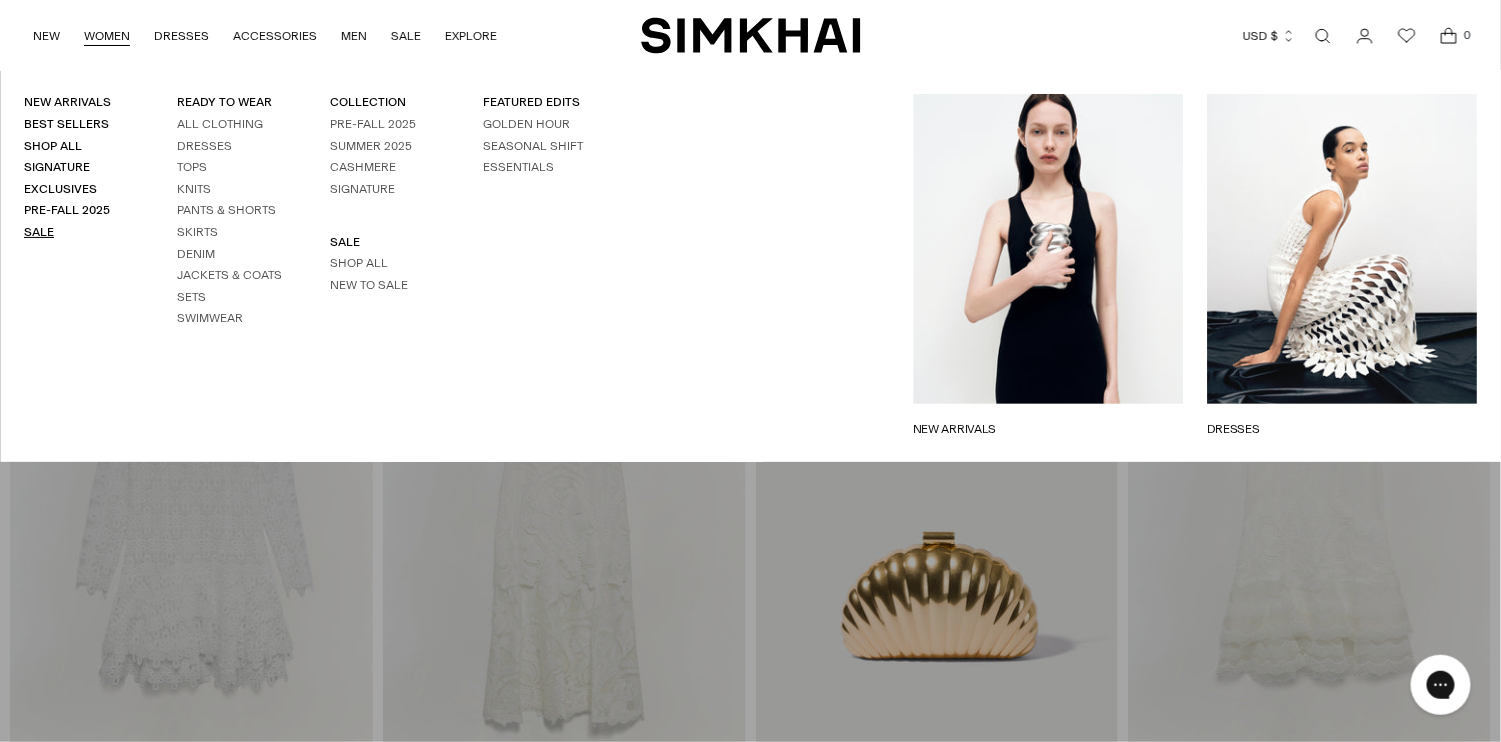 click on "Sale" at bounding box center [39, 232] 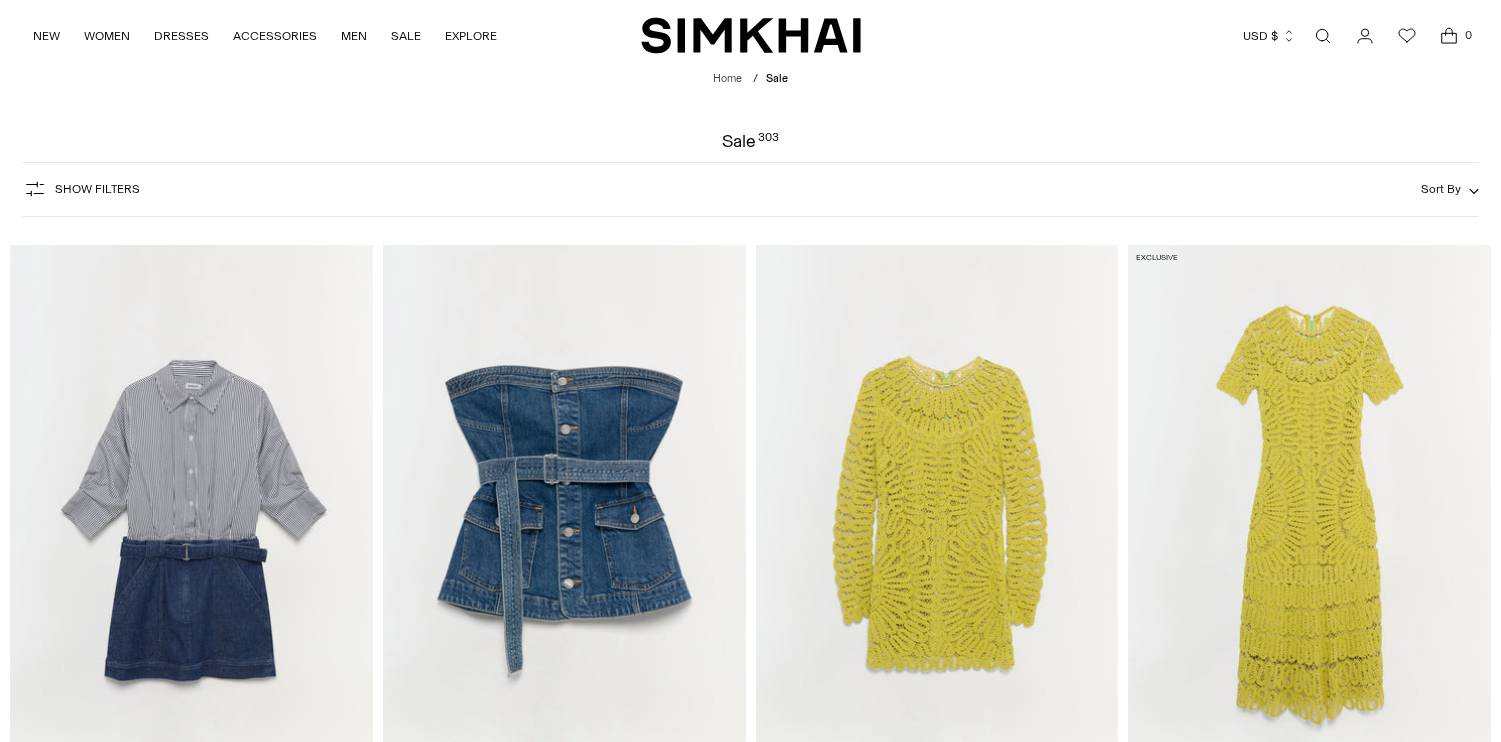 scroll, scrollTop: 0, scrollLeft: 0, axis: both 